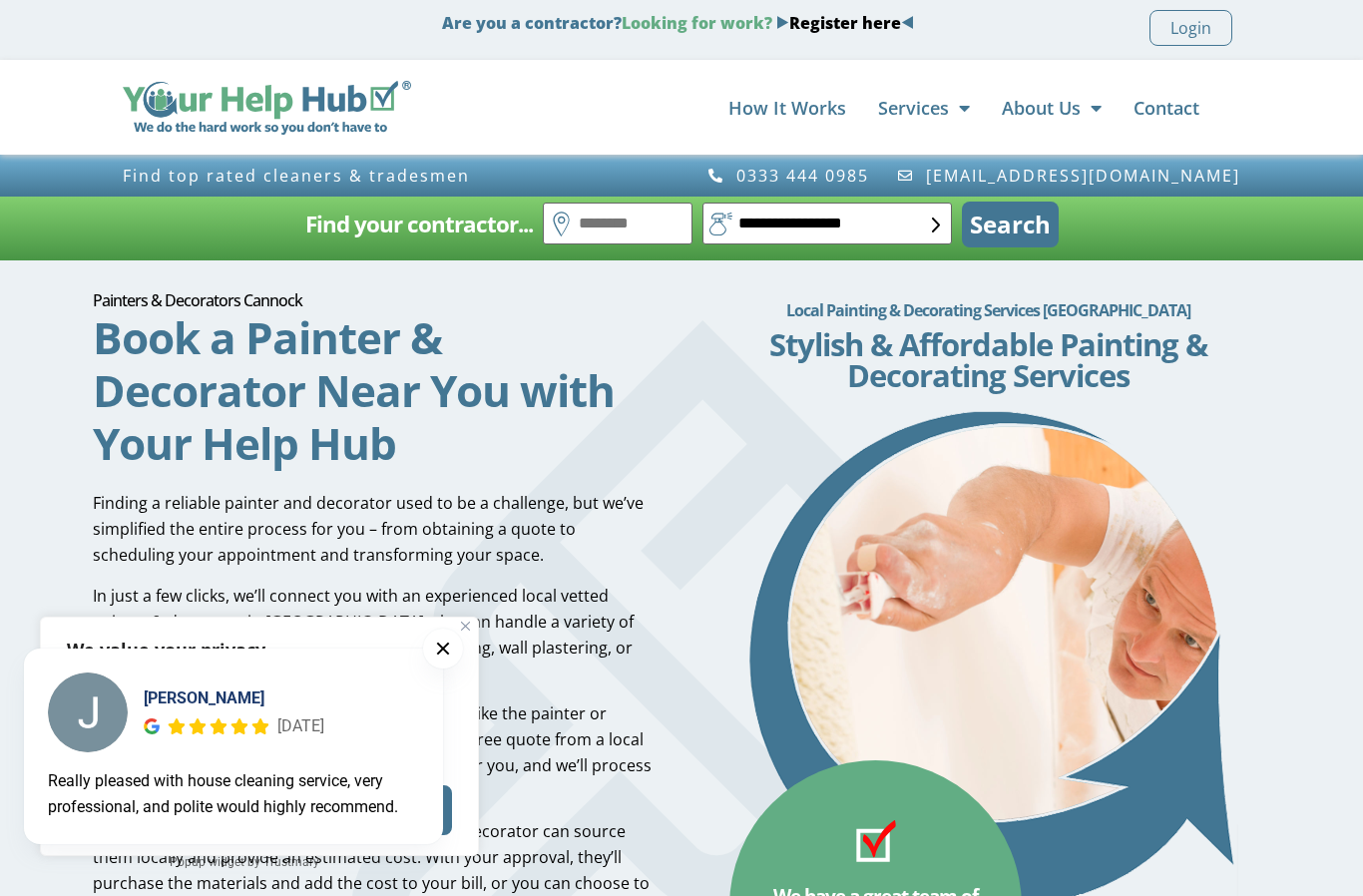 scroll, scrollTop: 0, scrollLeft: 0, axis: both 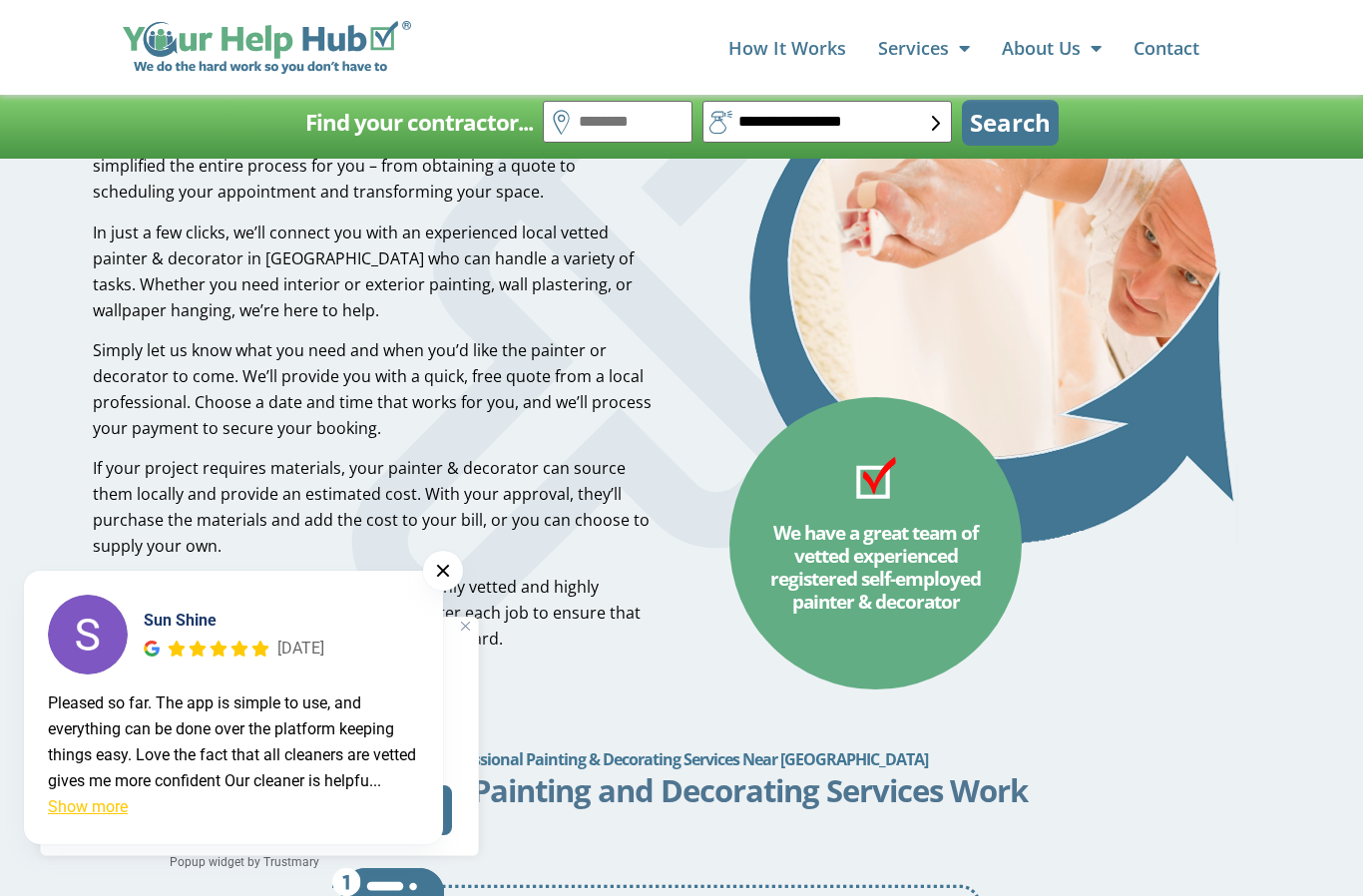 click at bounding box center [443, 571] 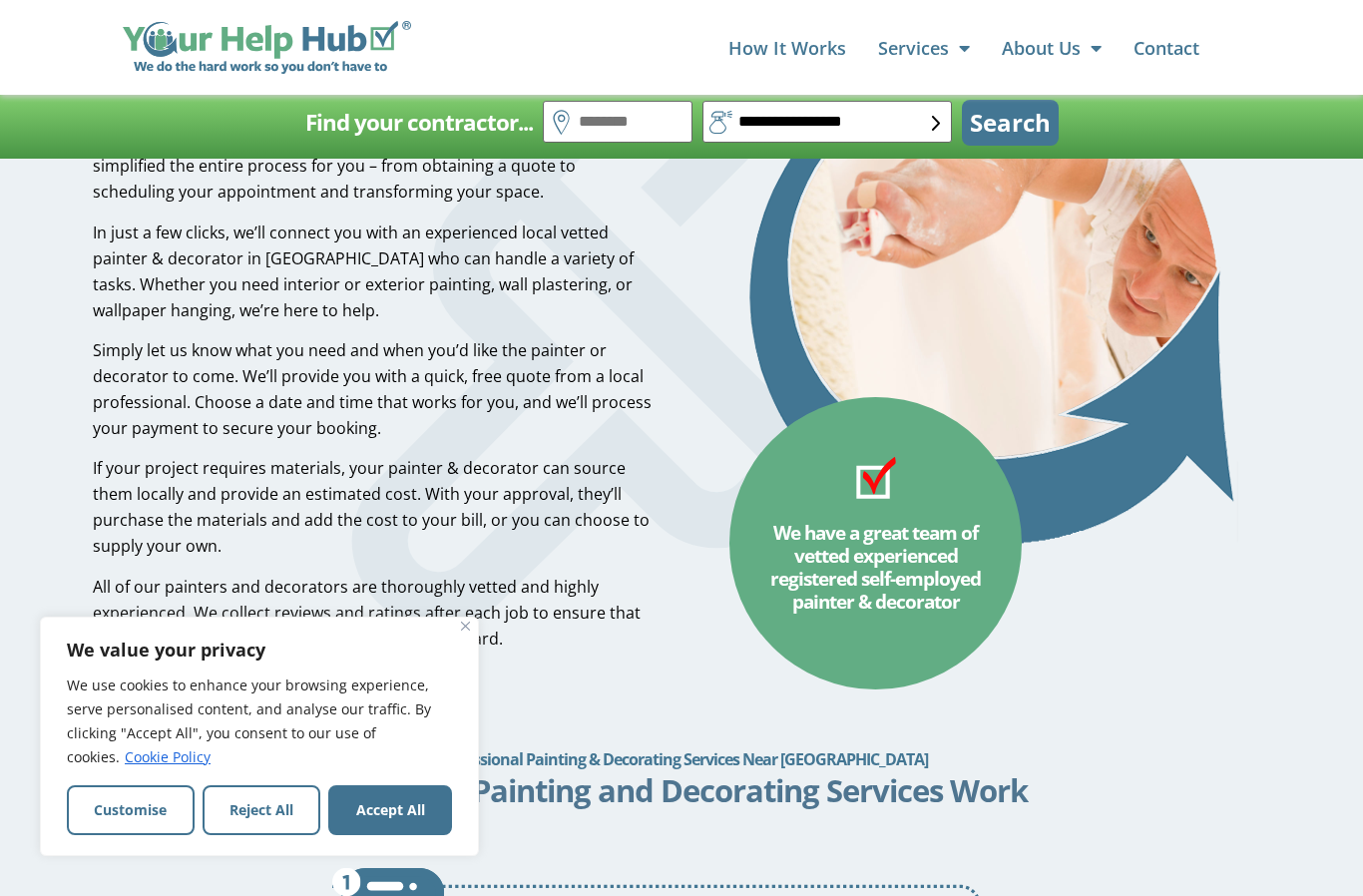 click on "Accept All" at bounding box center [390, 810] 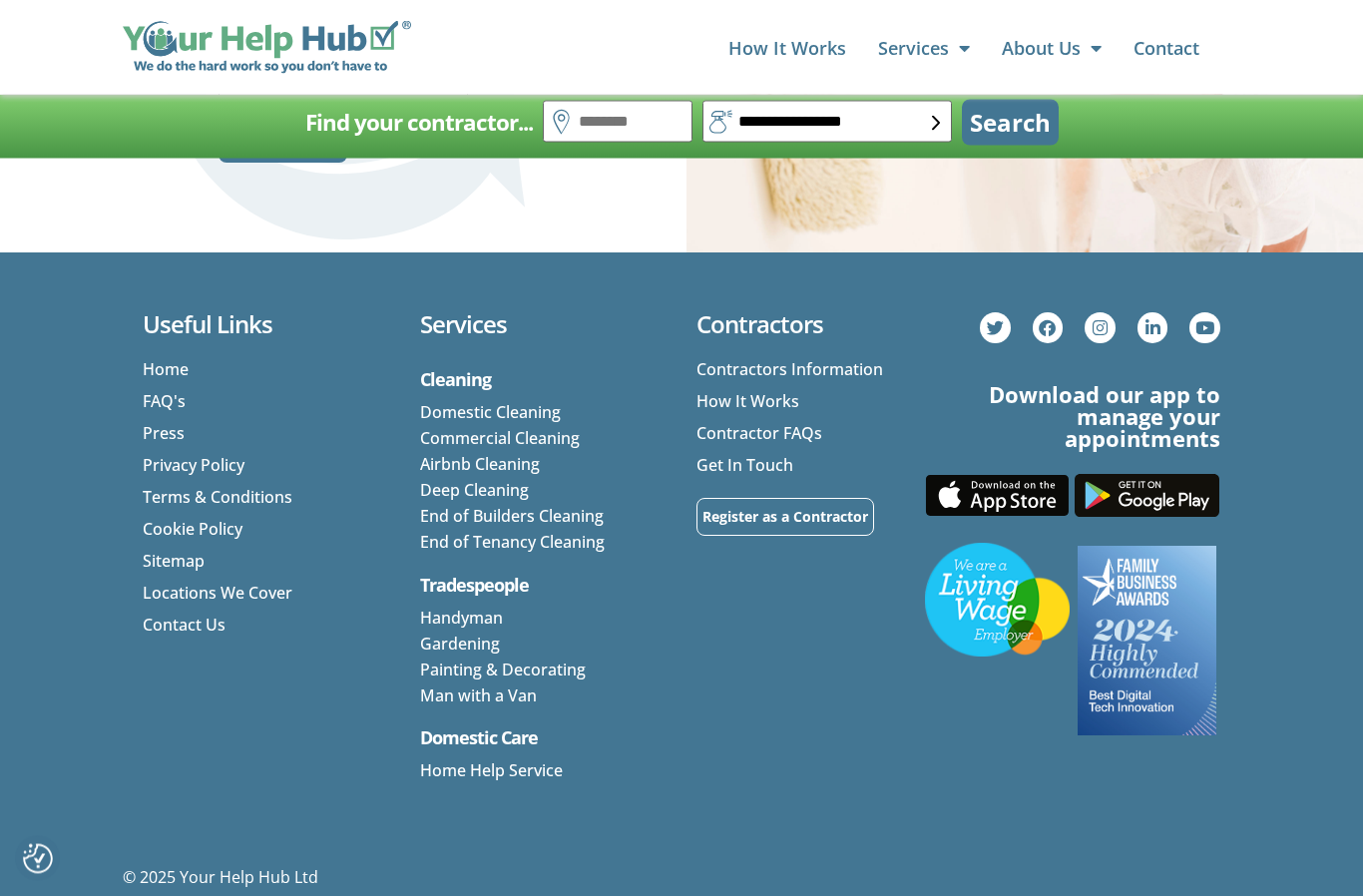 scroll, scrollTop: 4943, scrollLeft: 0, axis: vertical 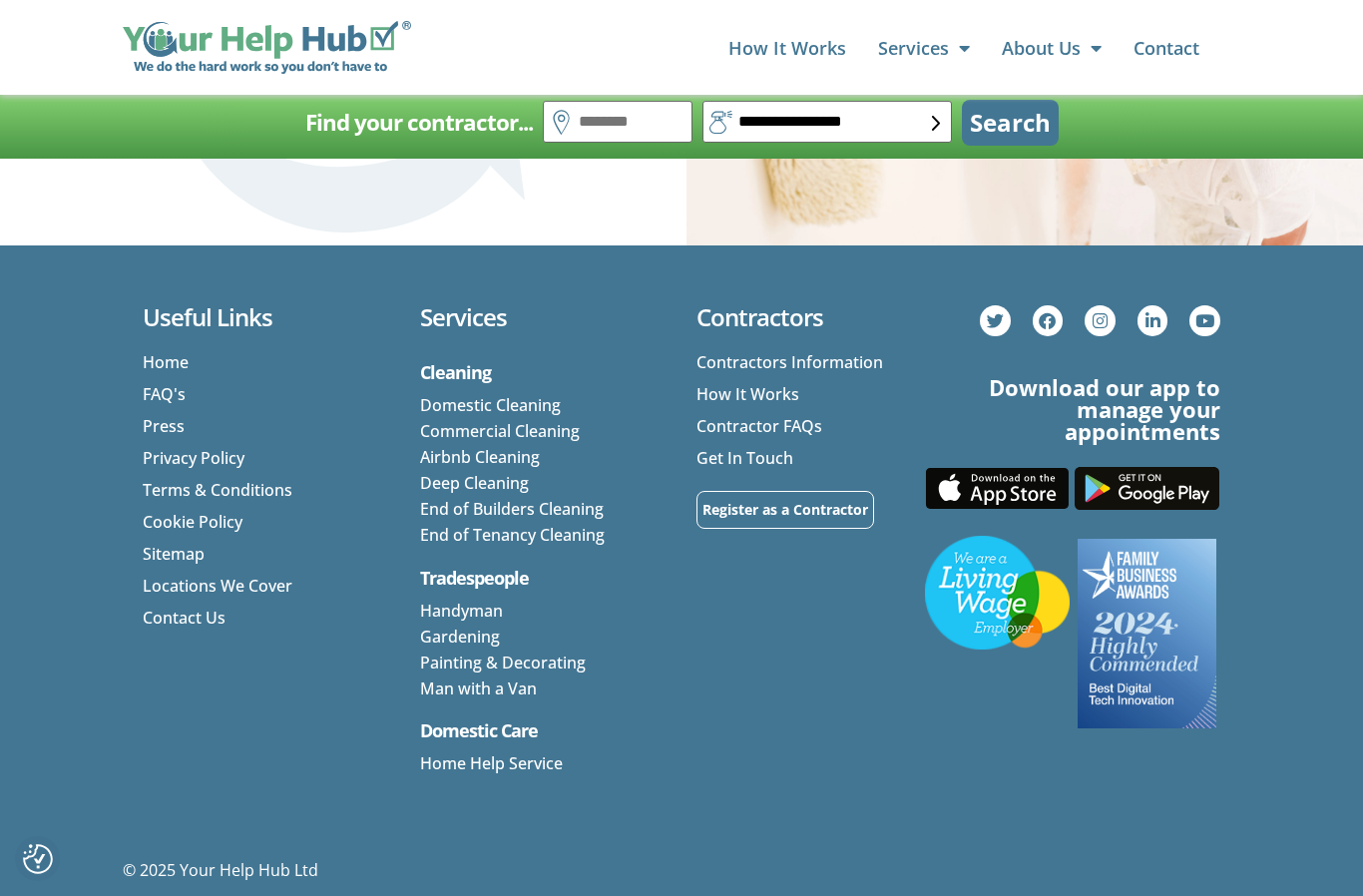 click on "FAQ's" at bounding box center [164, 394] 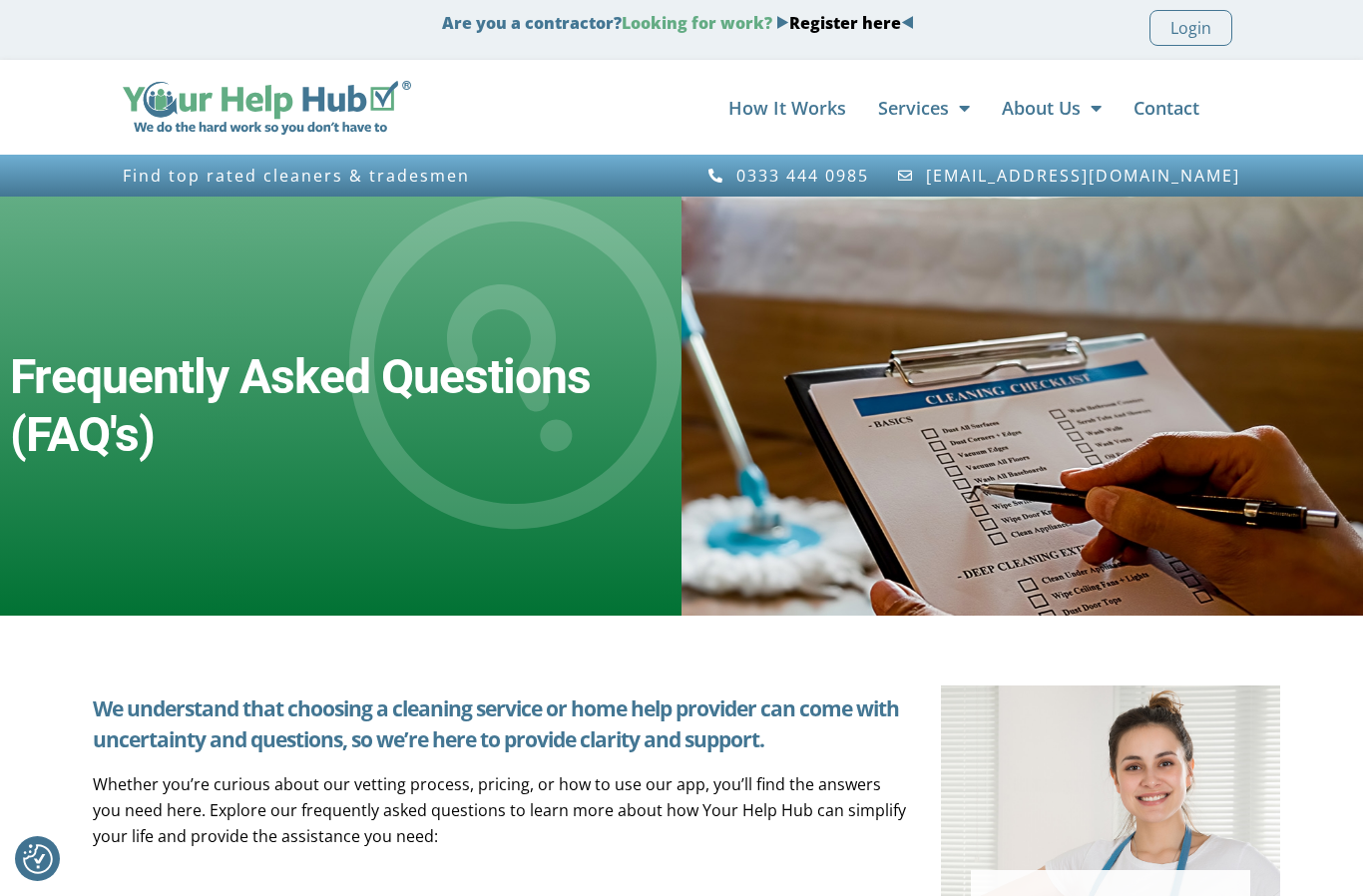 scroll, scrollTop: 291, scrollLeft: 0, axis: vertical 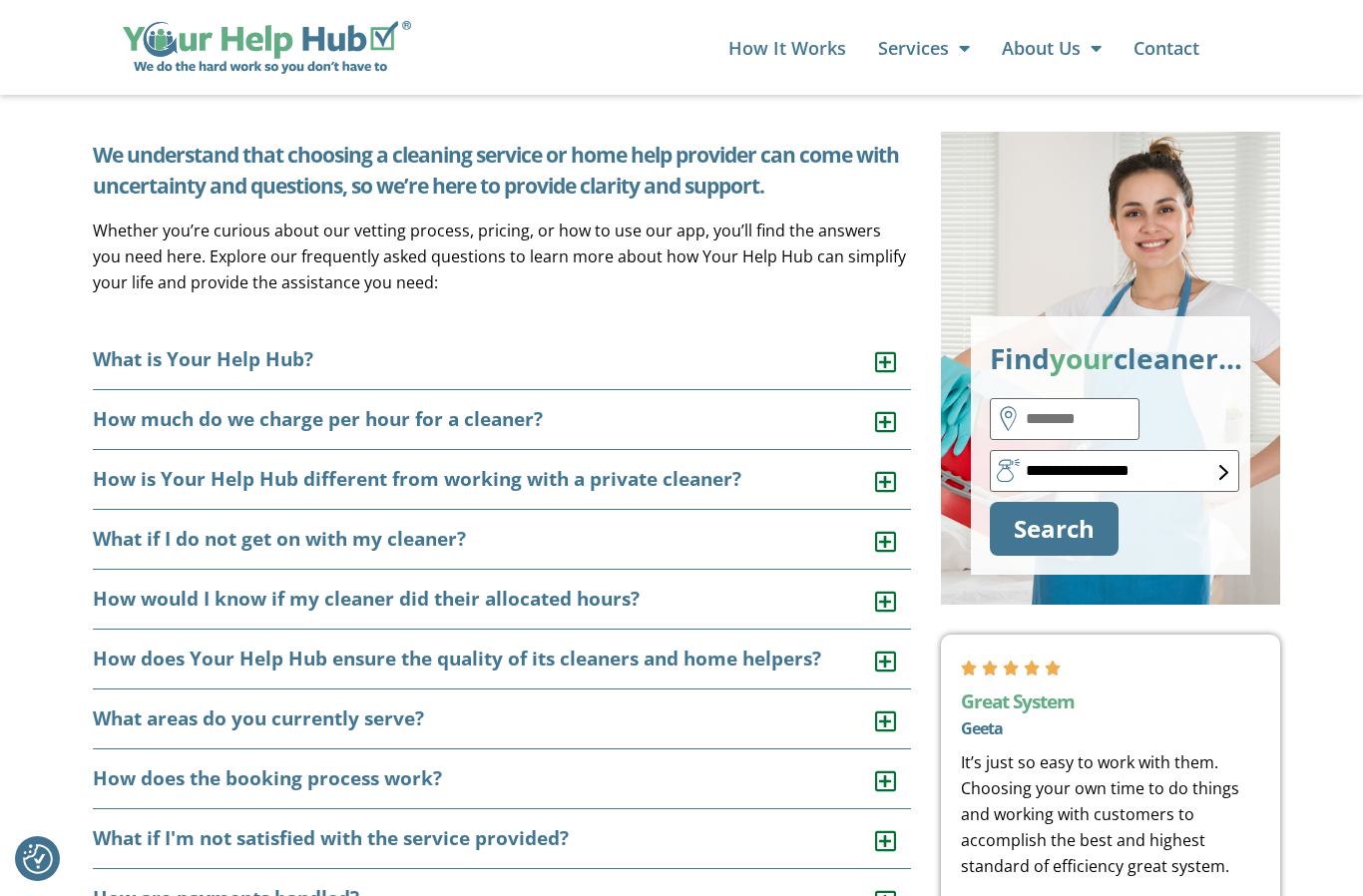 click at bounding box center [885, 482] 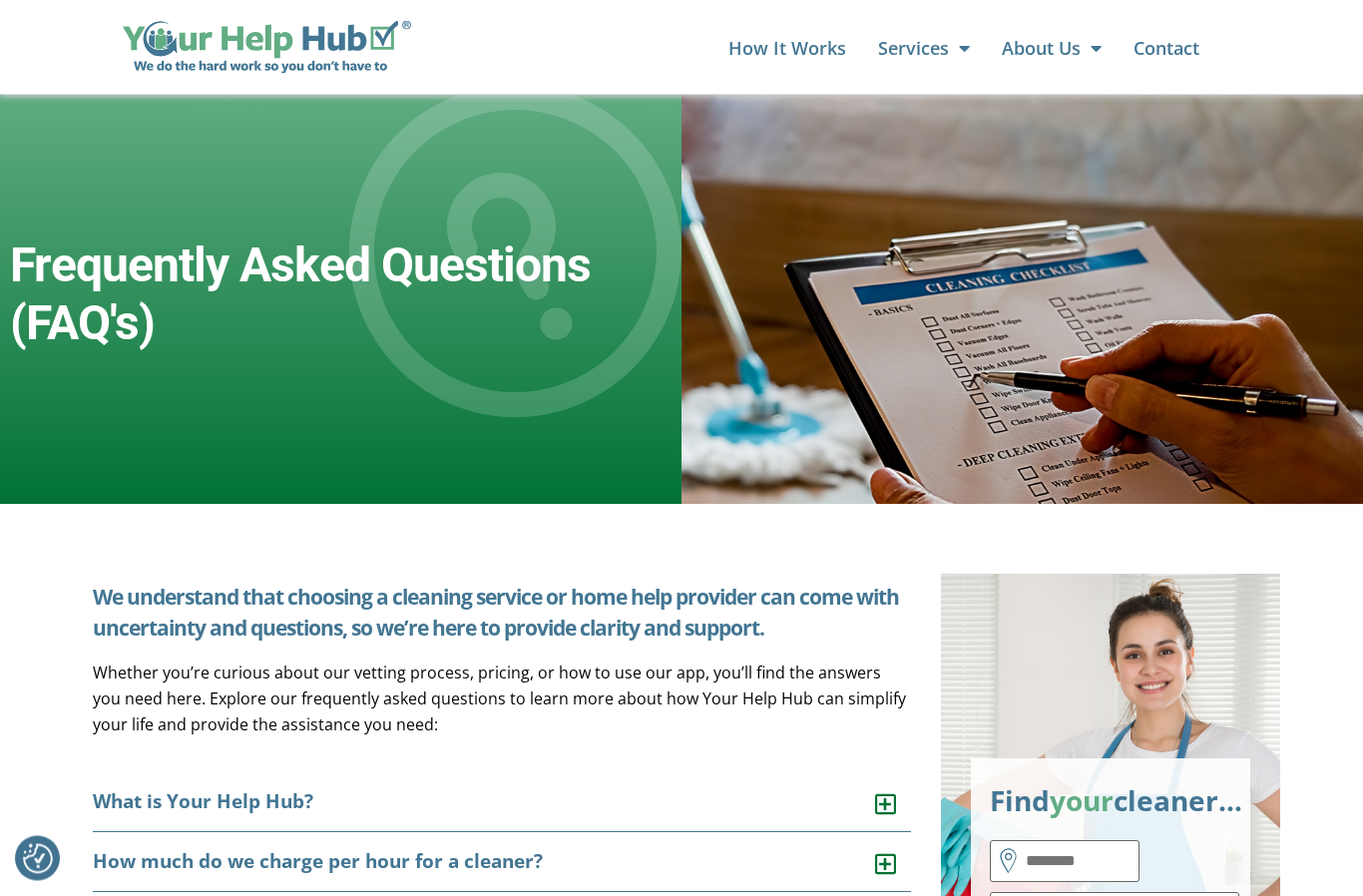 scroll, scrollTop: 0, scrollLeft: 0, axis: both 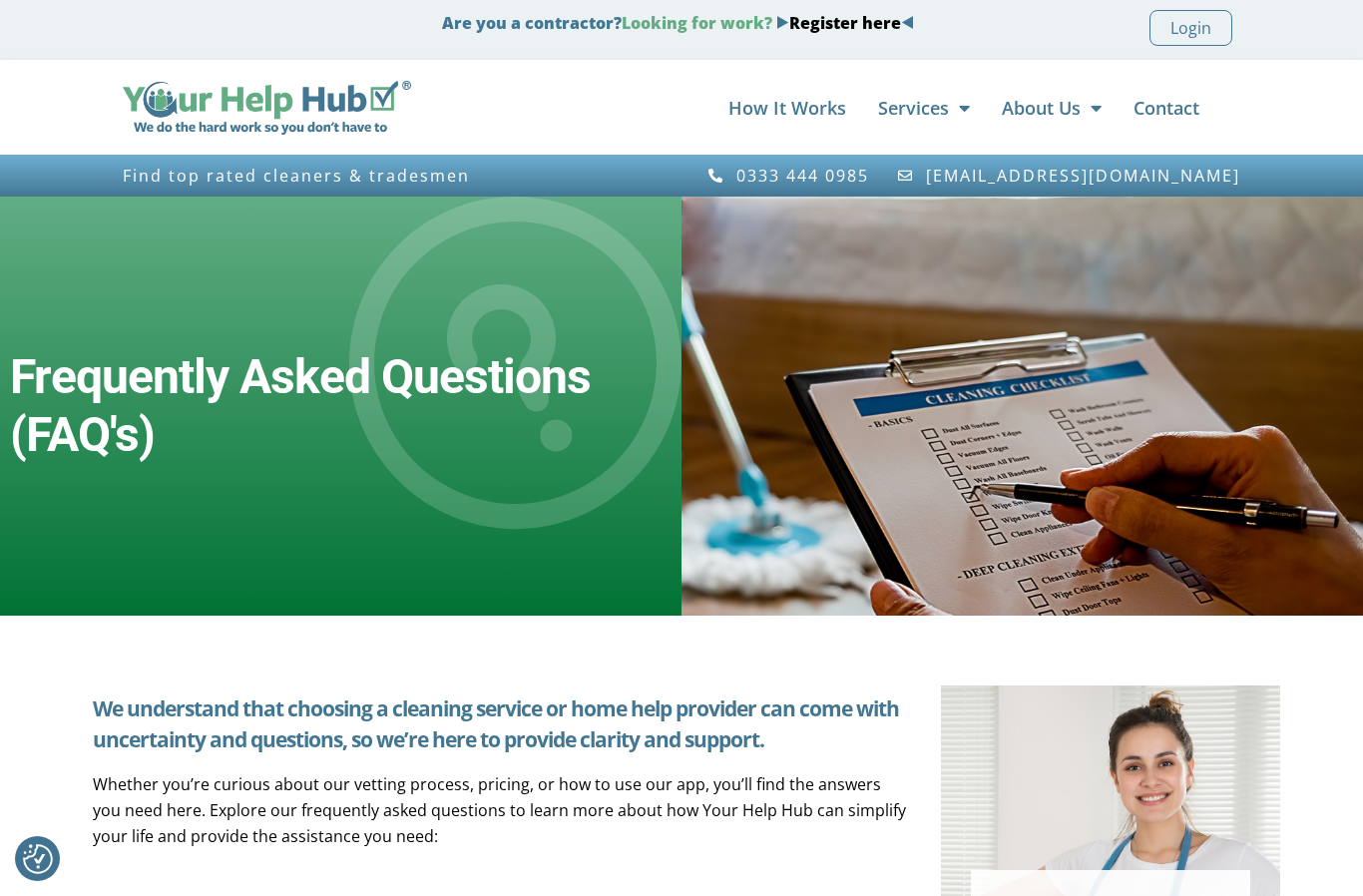 click on "Services" 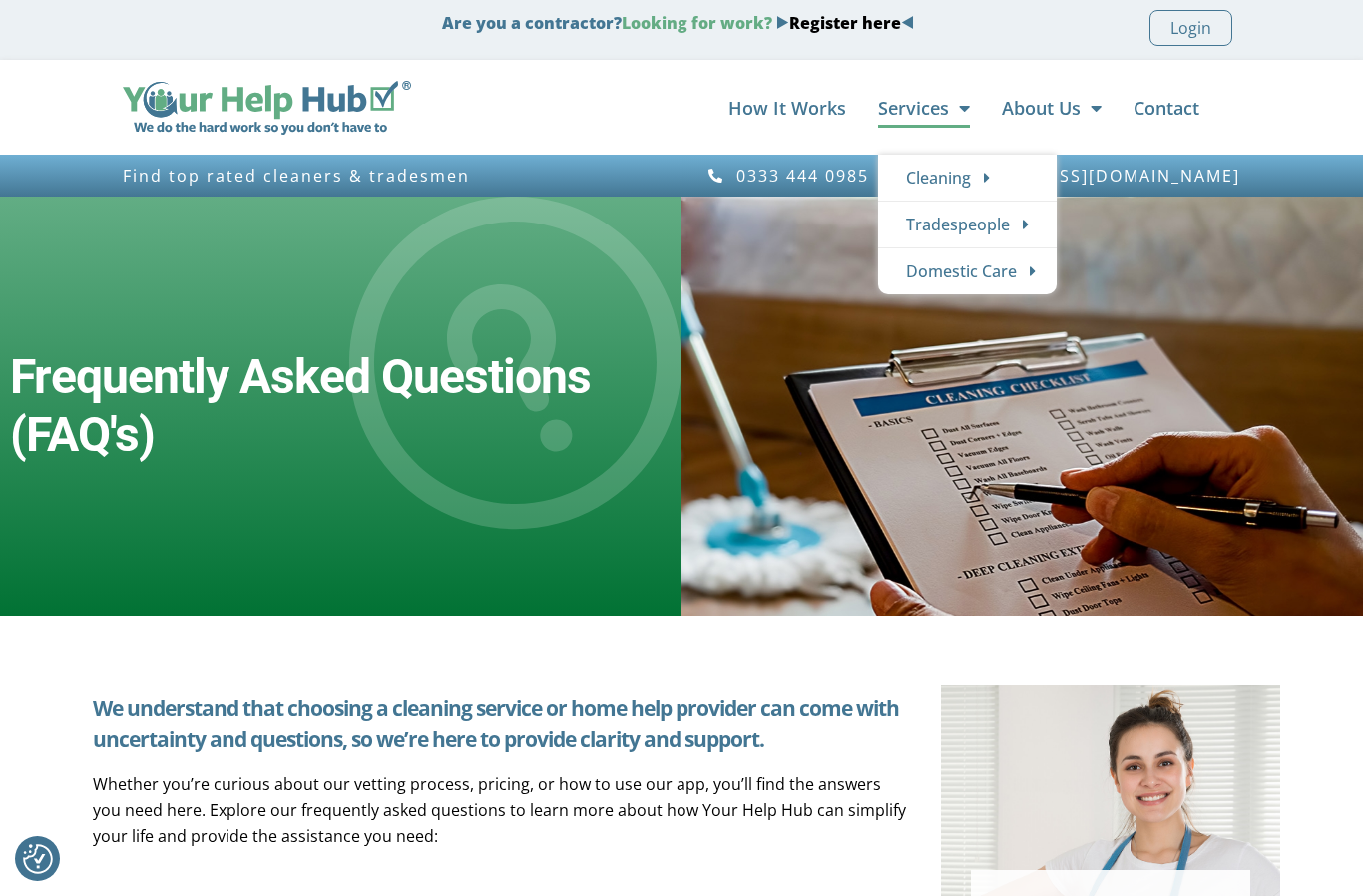 click on "Tradespeople" 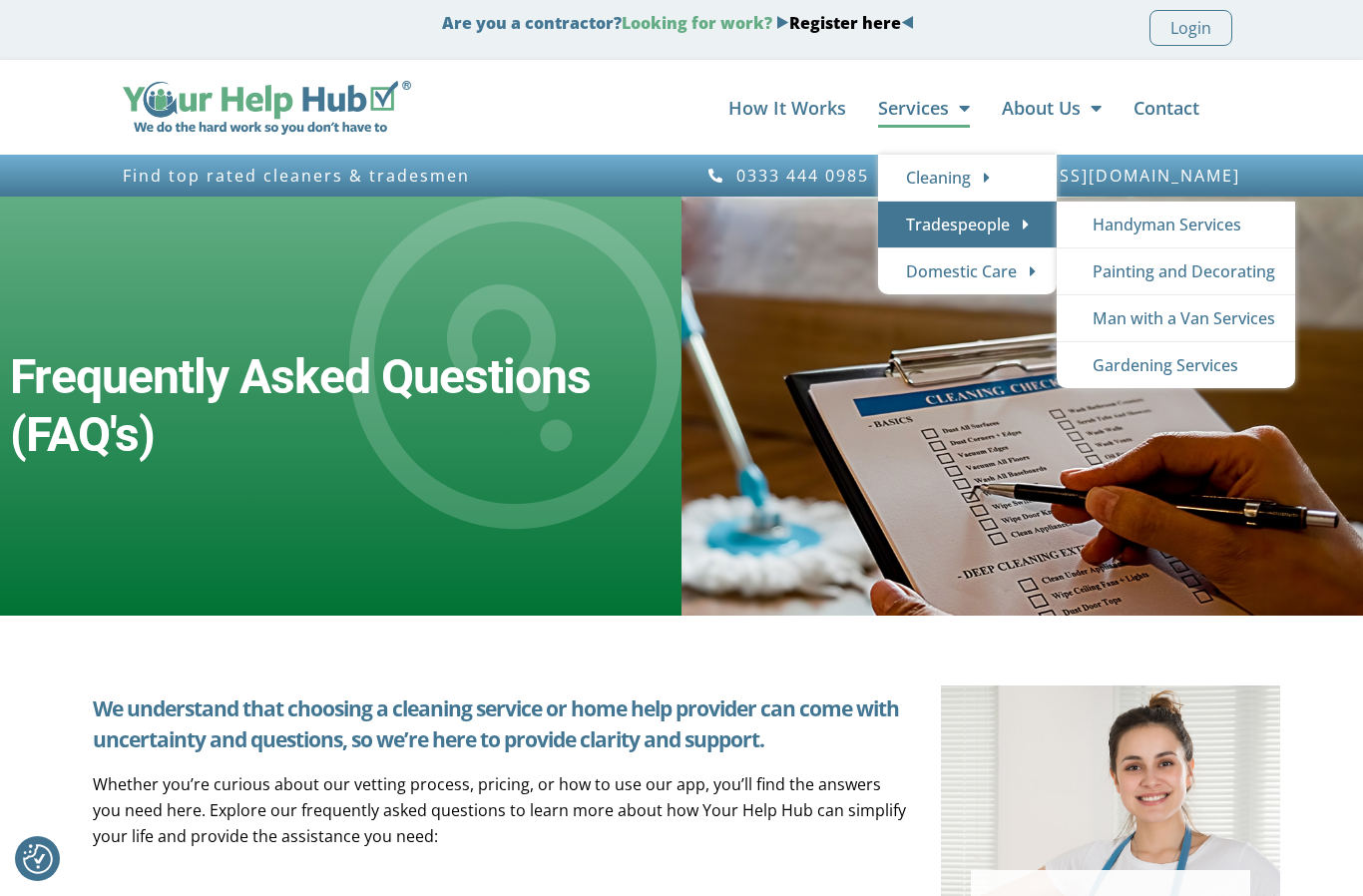 click on "Painting and Decorating" 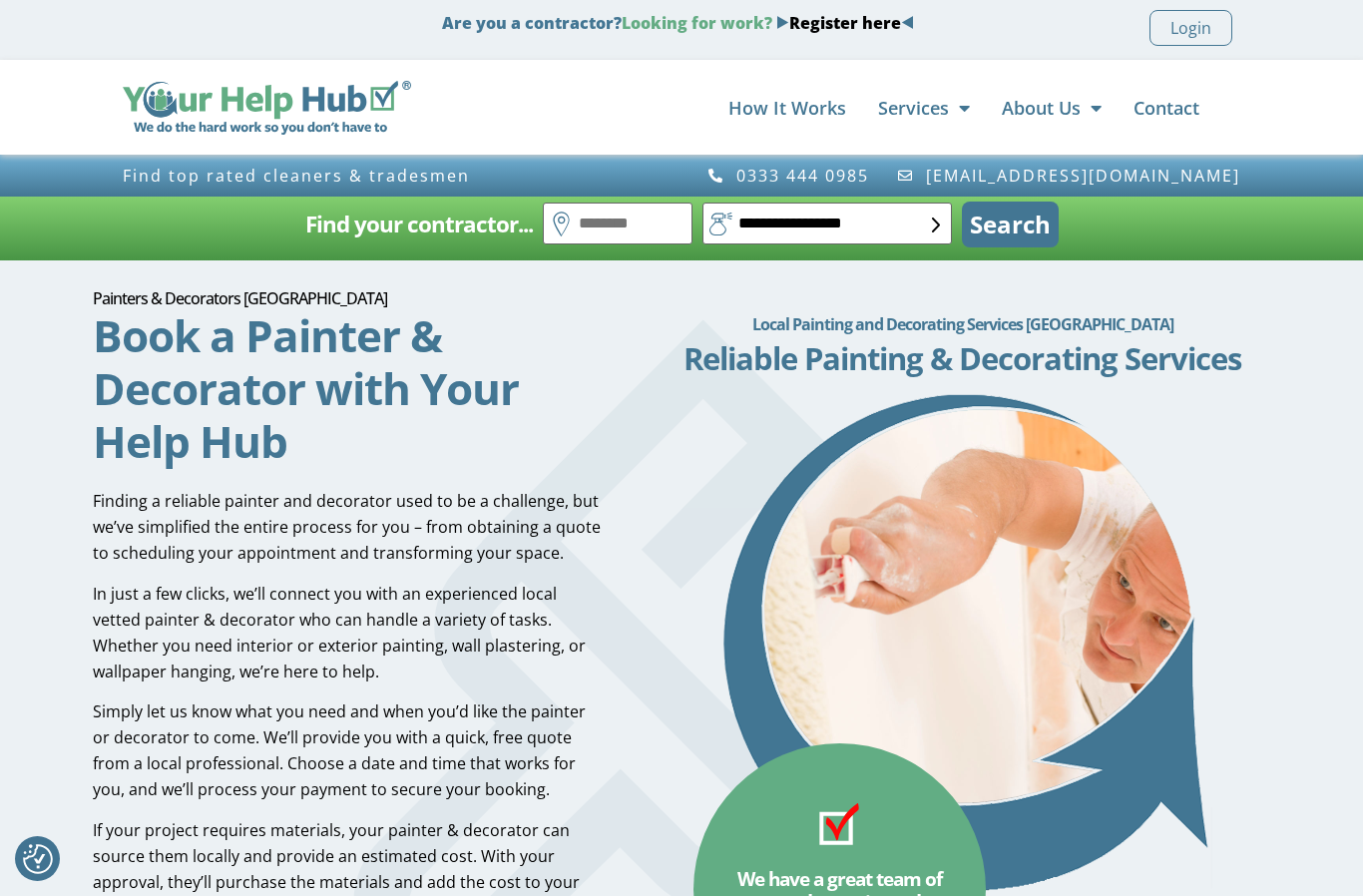 scroll, scrollTop: 0, scrollLeft: 0, axis: both 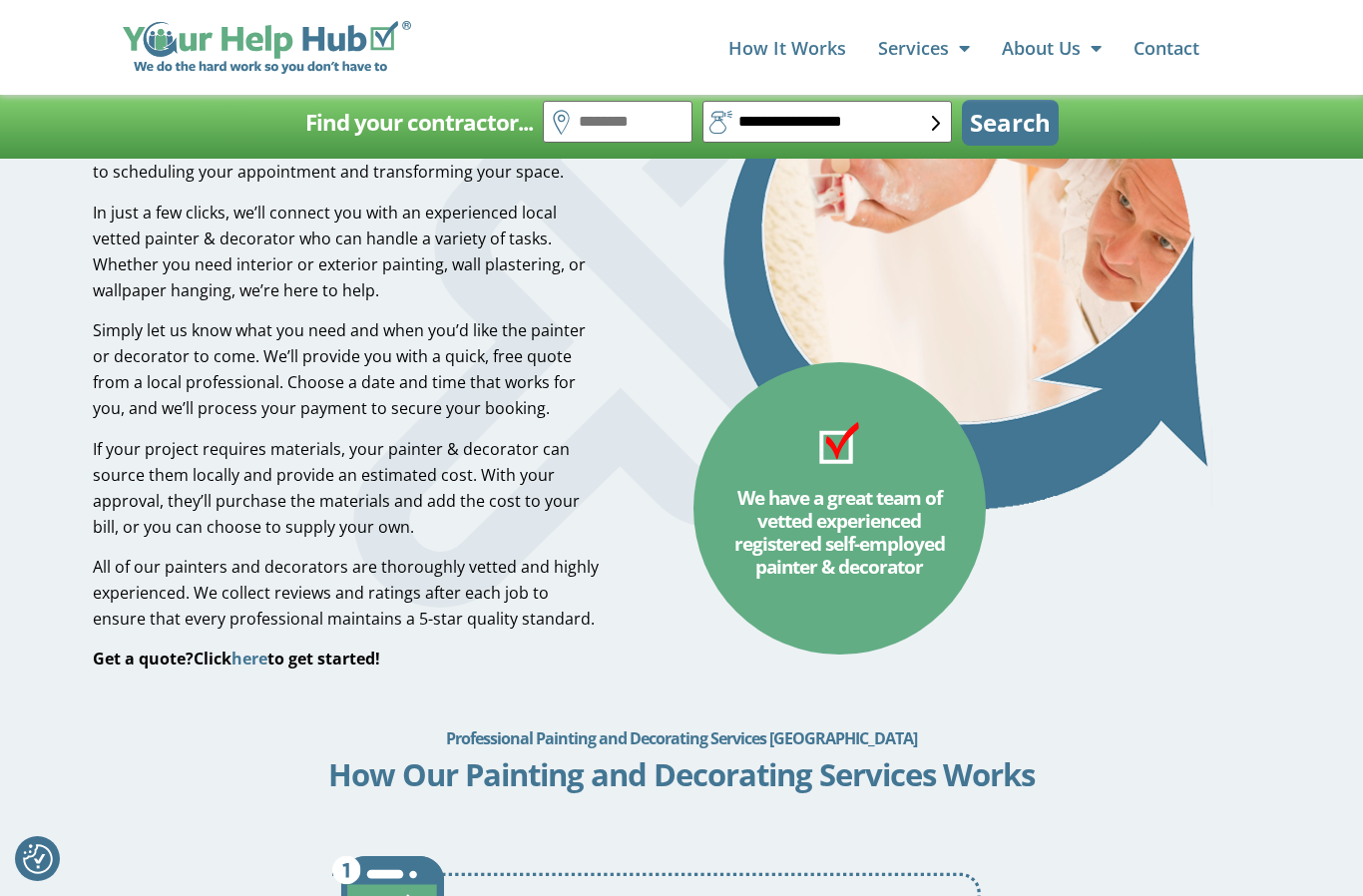 click on "here" at bounding box center (249, 659) 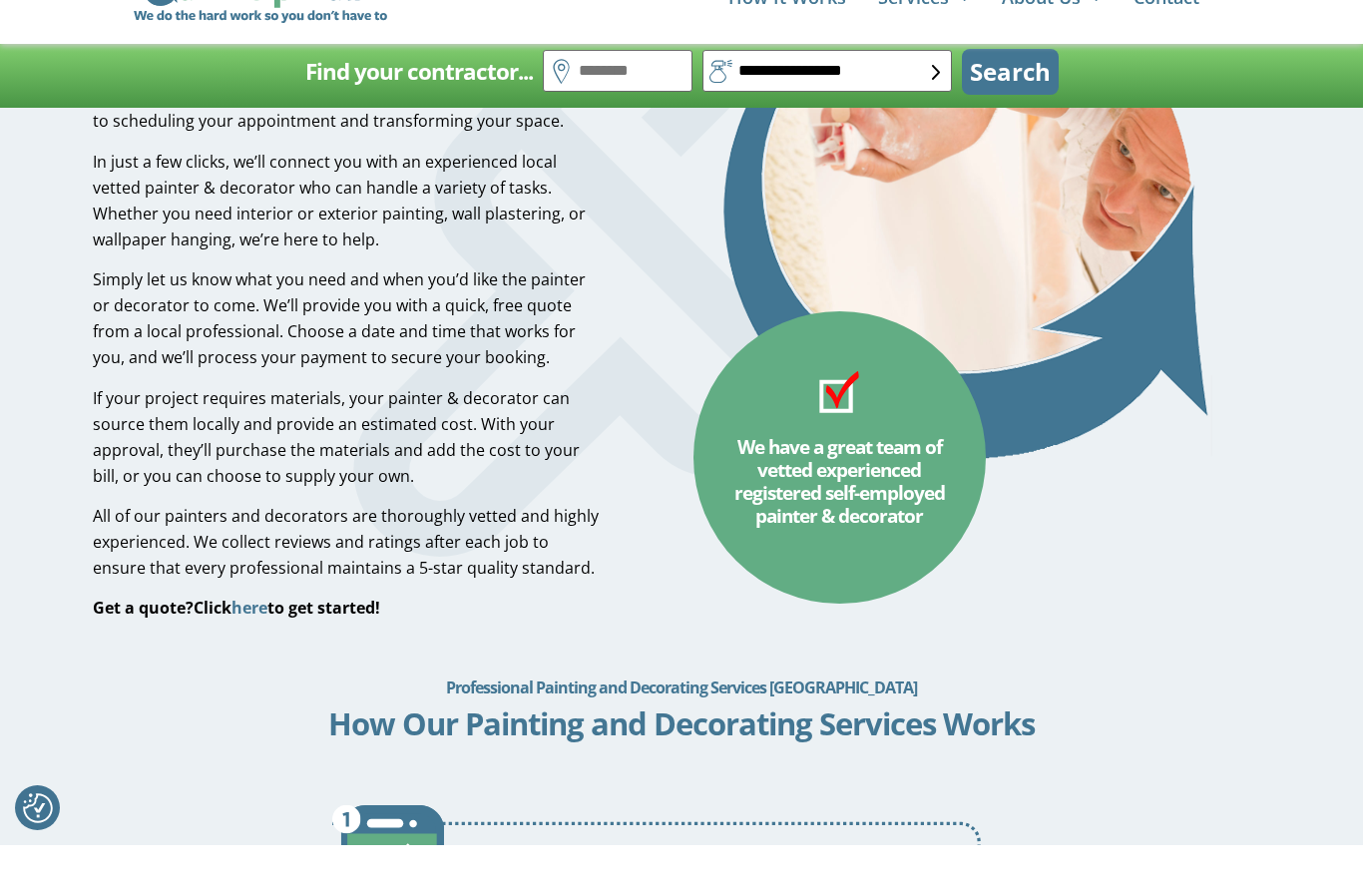scroll, scrollTop: 4809, scrollLeft: 0, axis: vertical 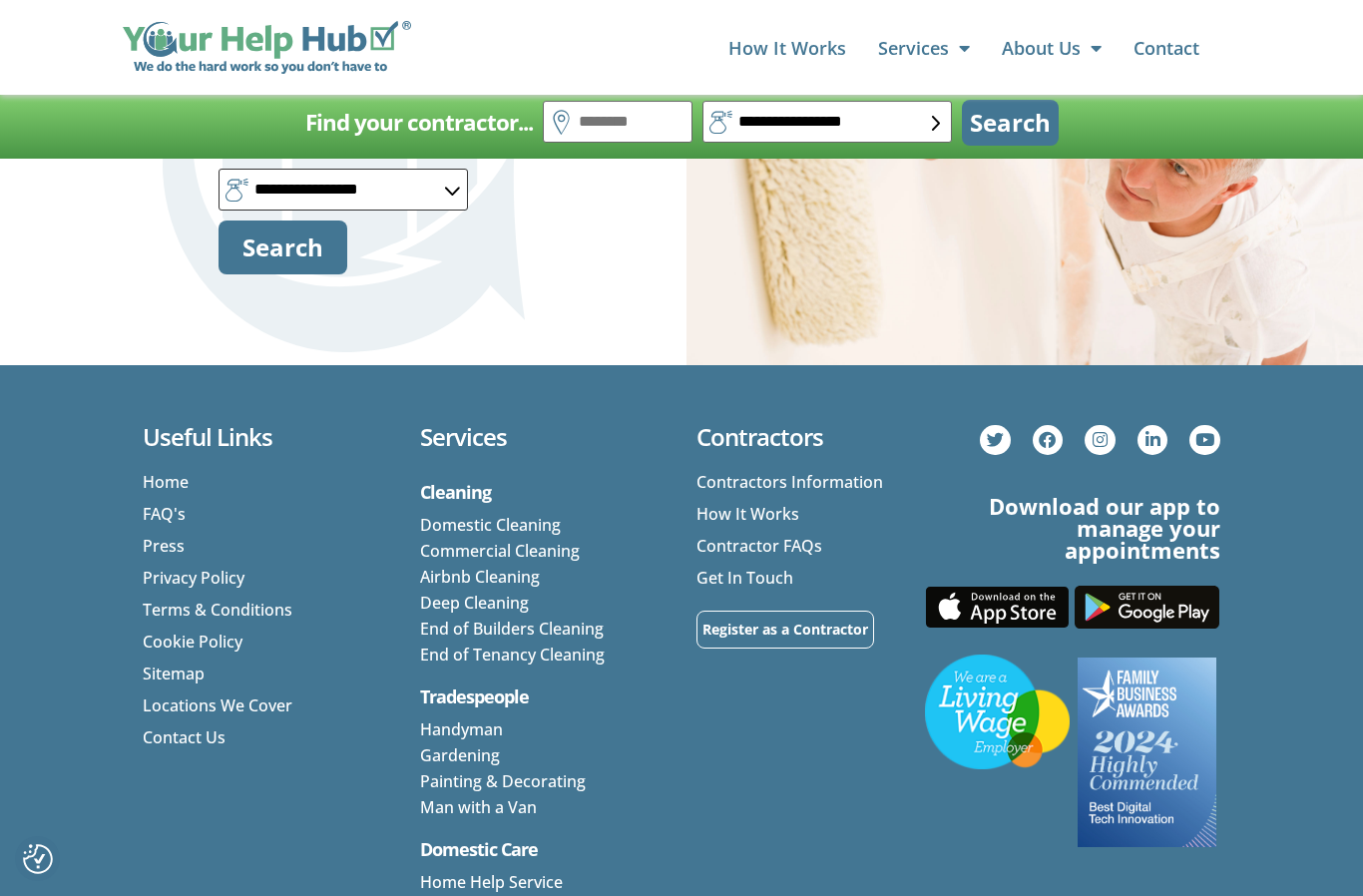 click on "**********" at bounding box center (343, 190) 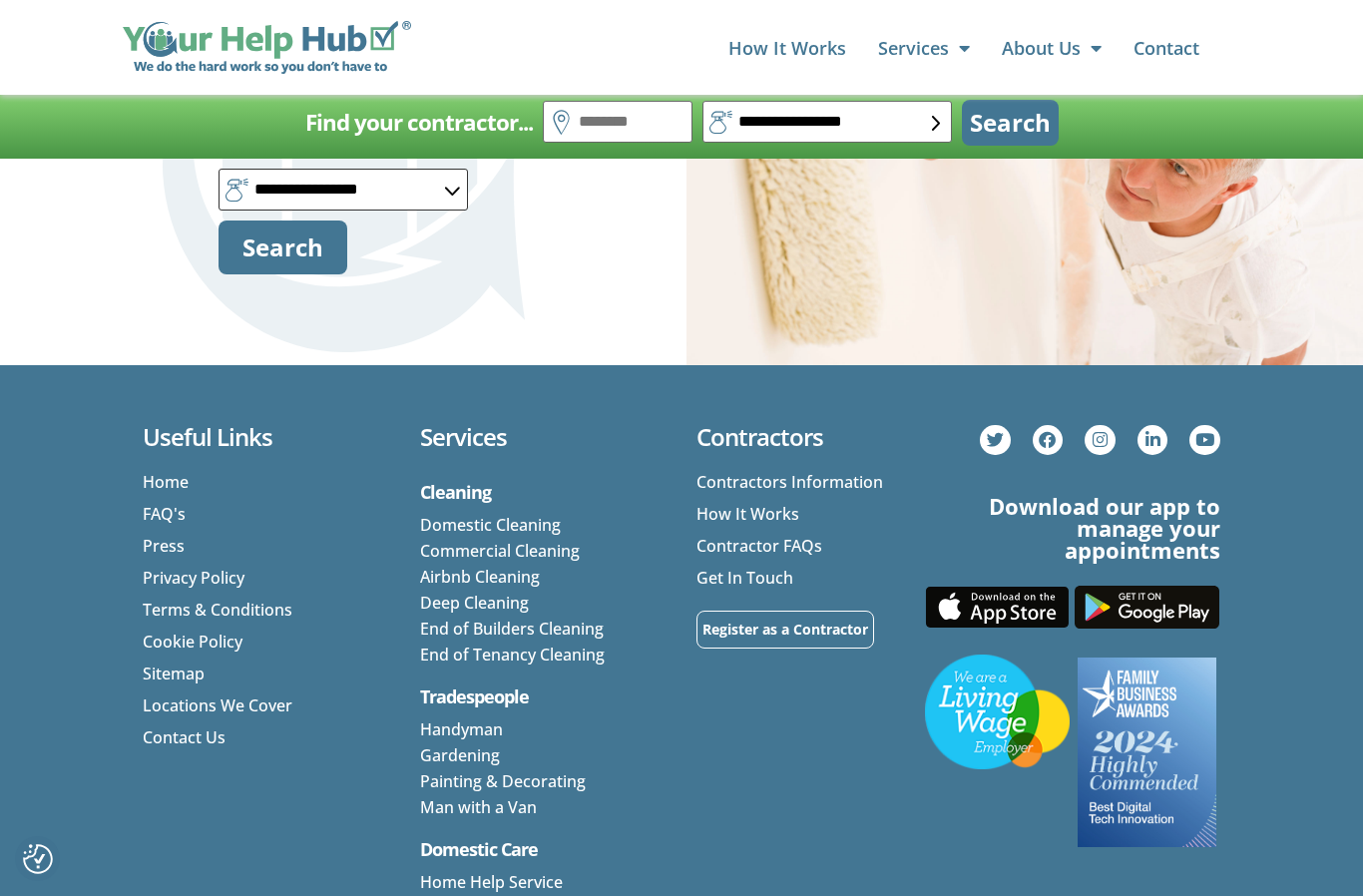 select on "*" 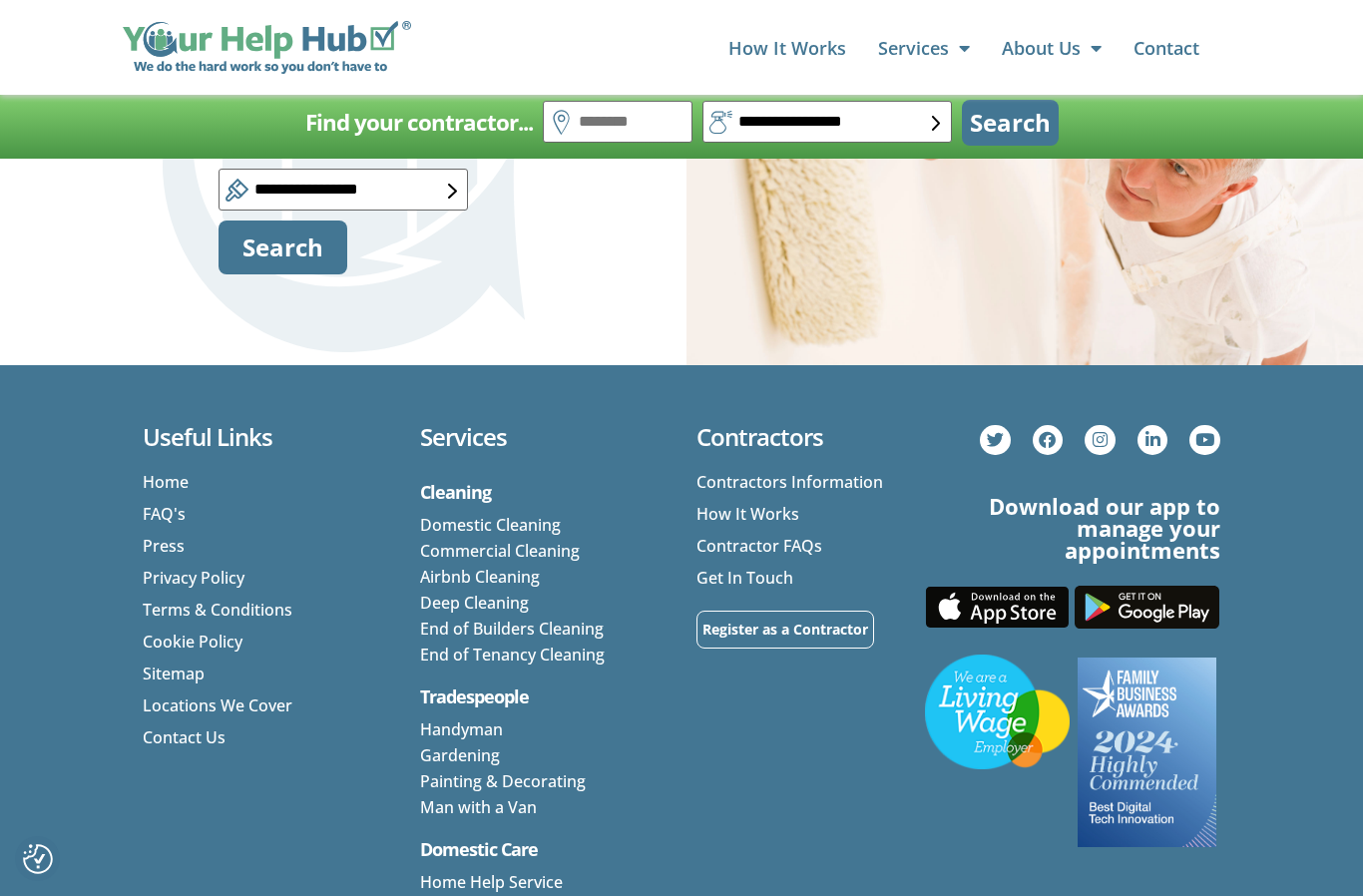 click on "Search" at bounding box center [282, 247] 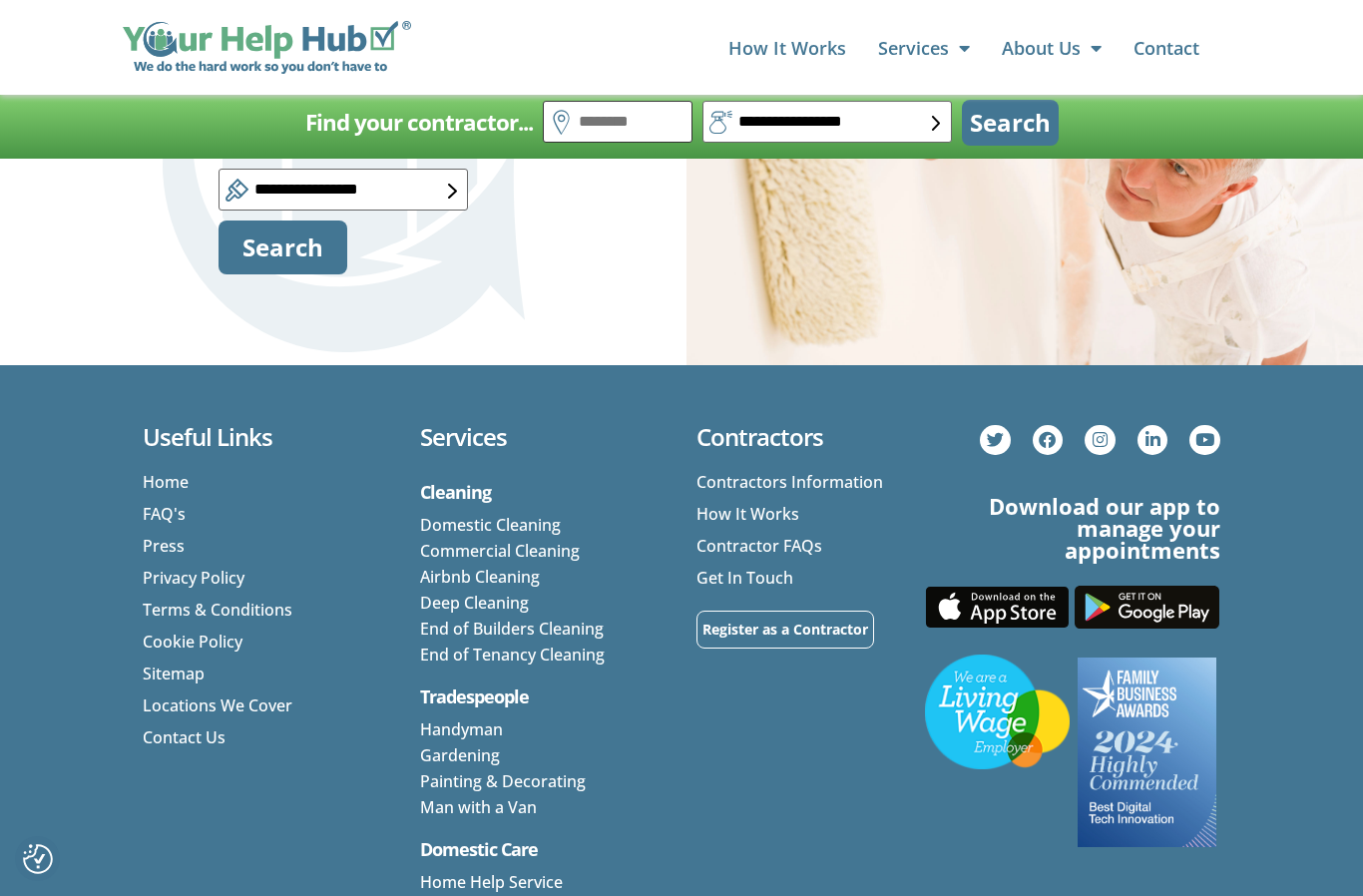 click at bounding box center [618, 122] 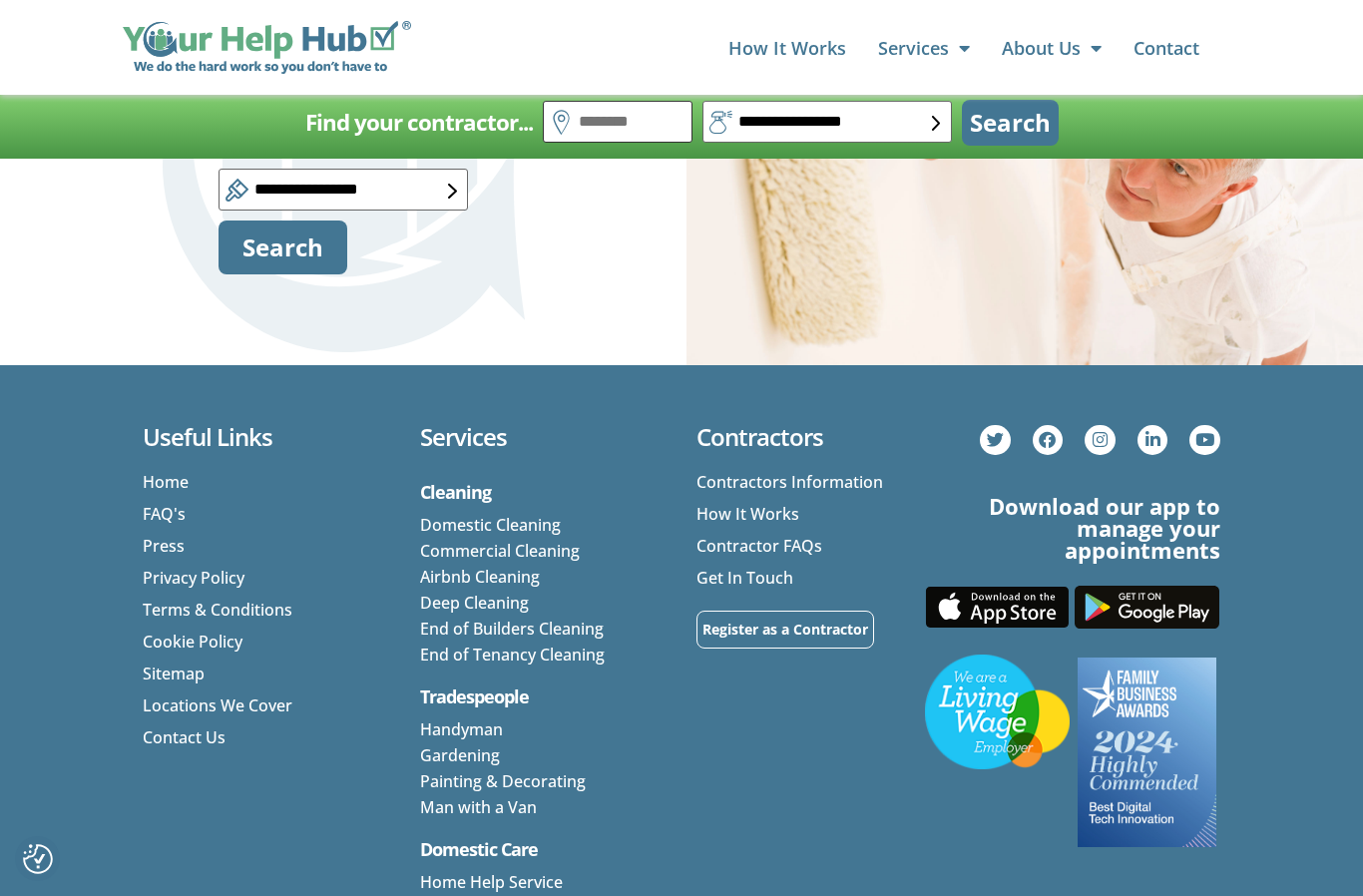 type on "********" 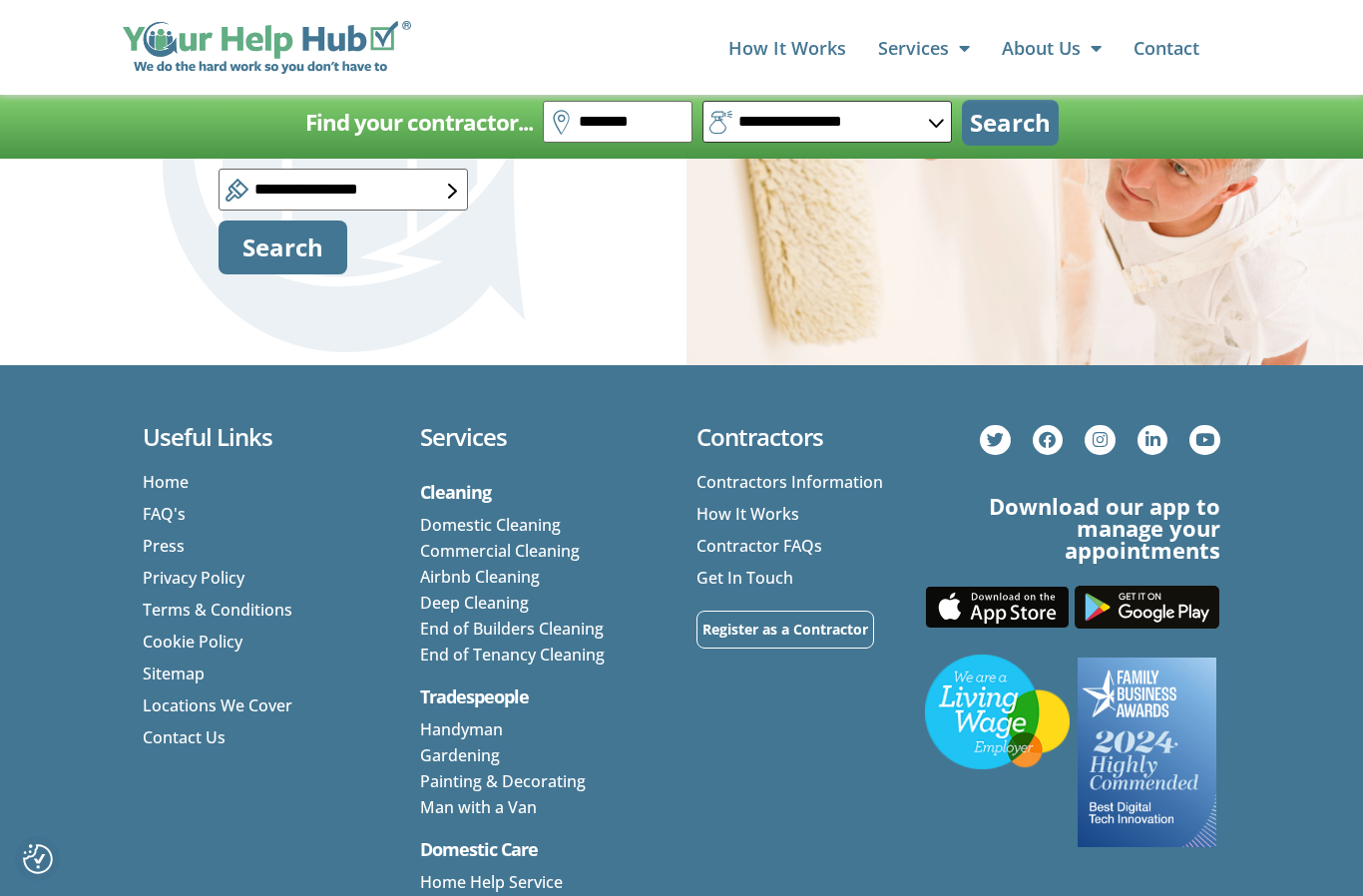 click on "**********" at bounding box center (827, 122) 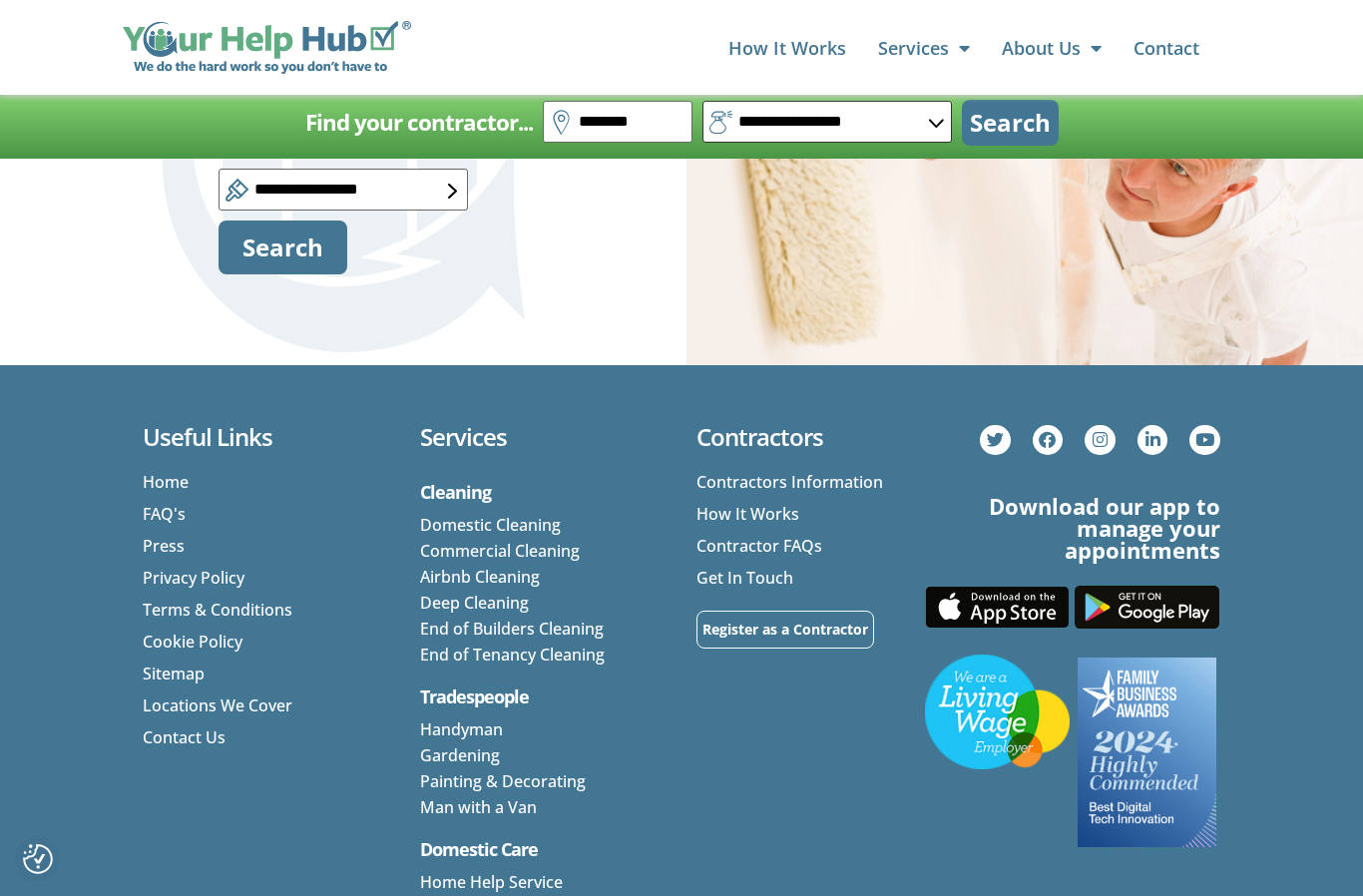 select on "*" 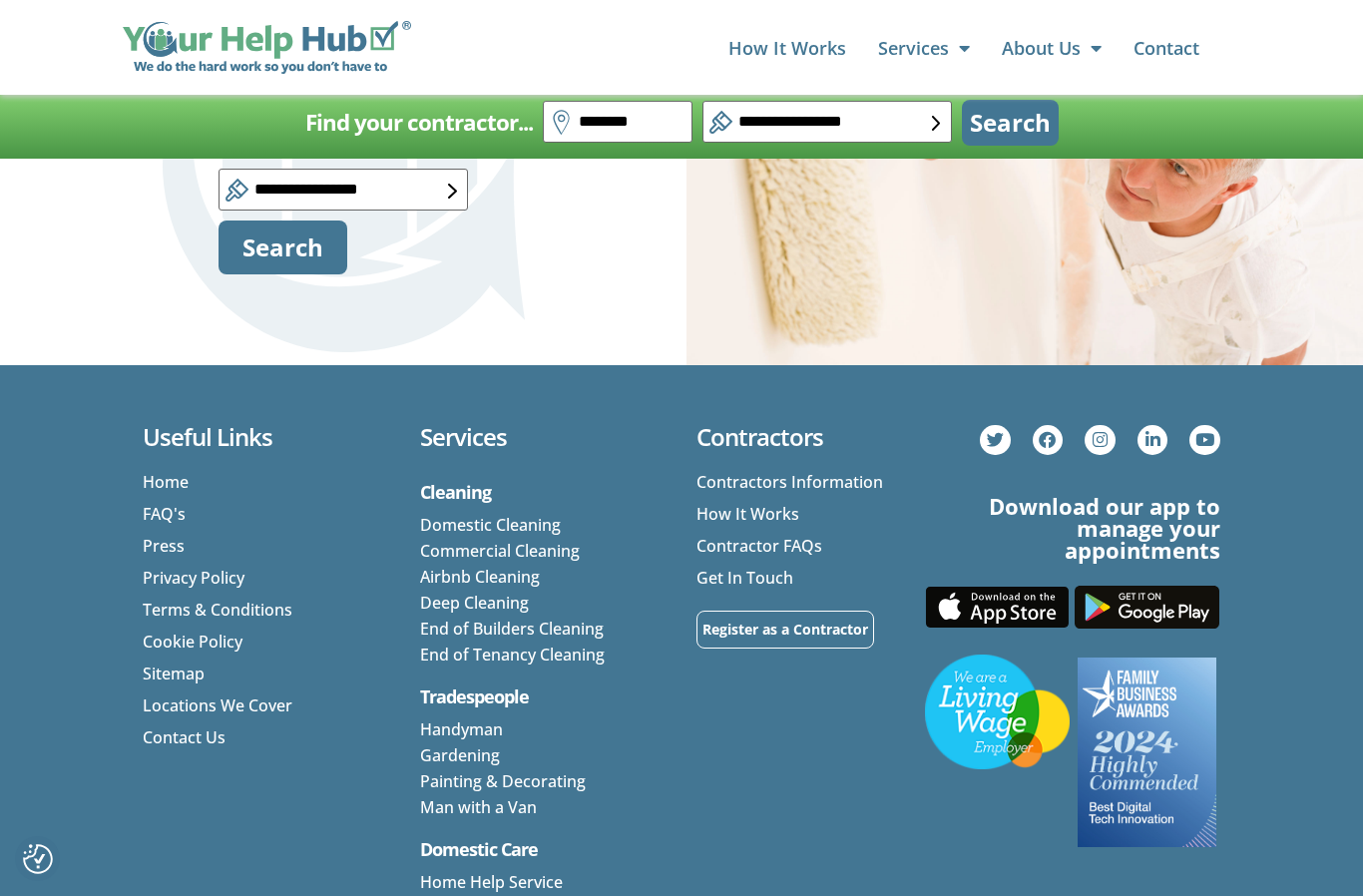 click on "Search" at bounding box center [1010, 123] 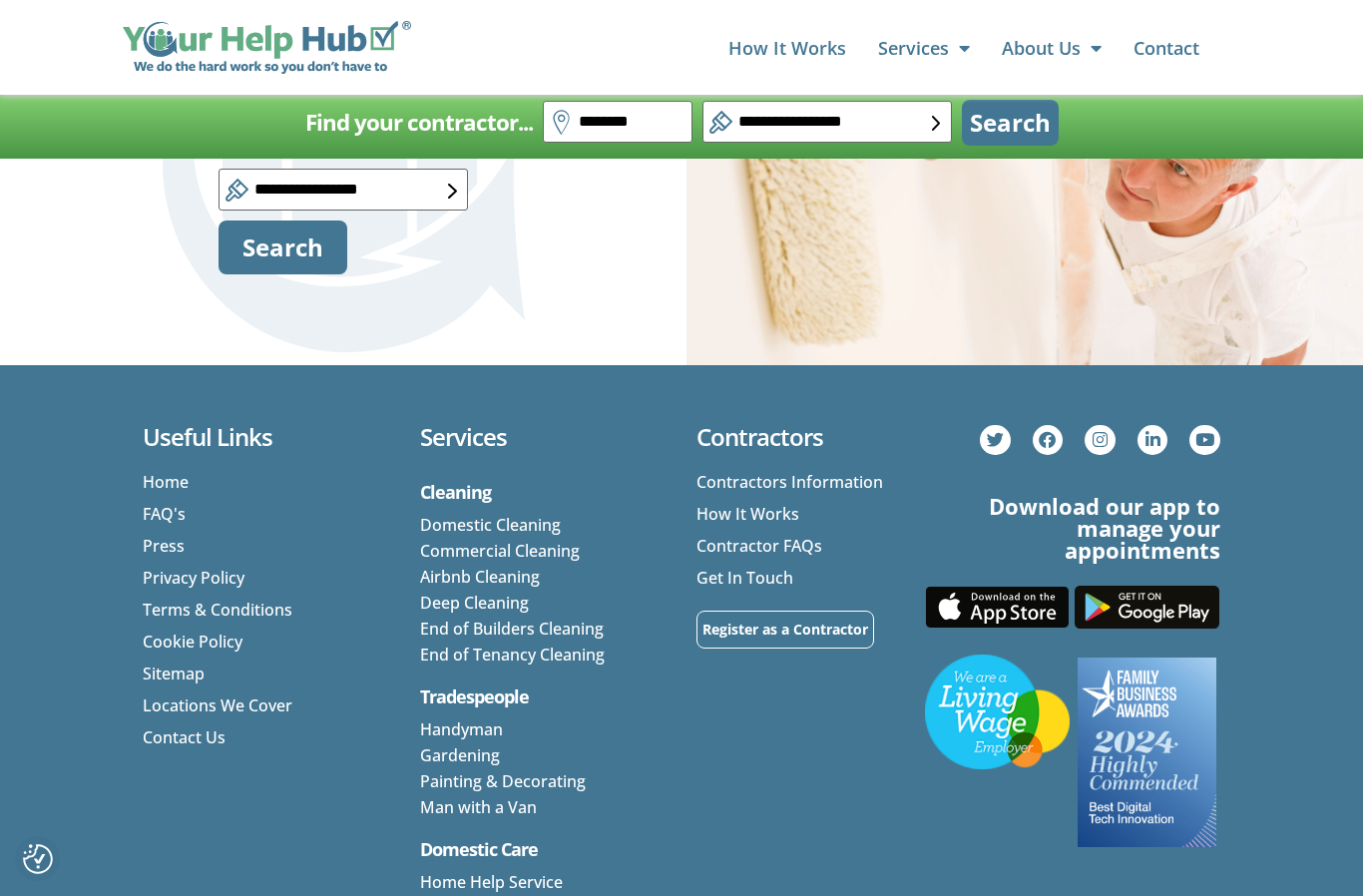 scroll, scrollTop: 468, scrollLeft: 0, axis: vertical 